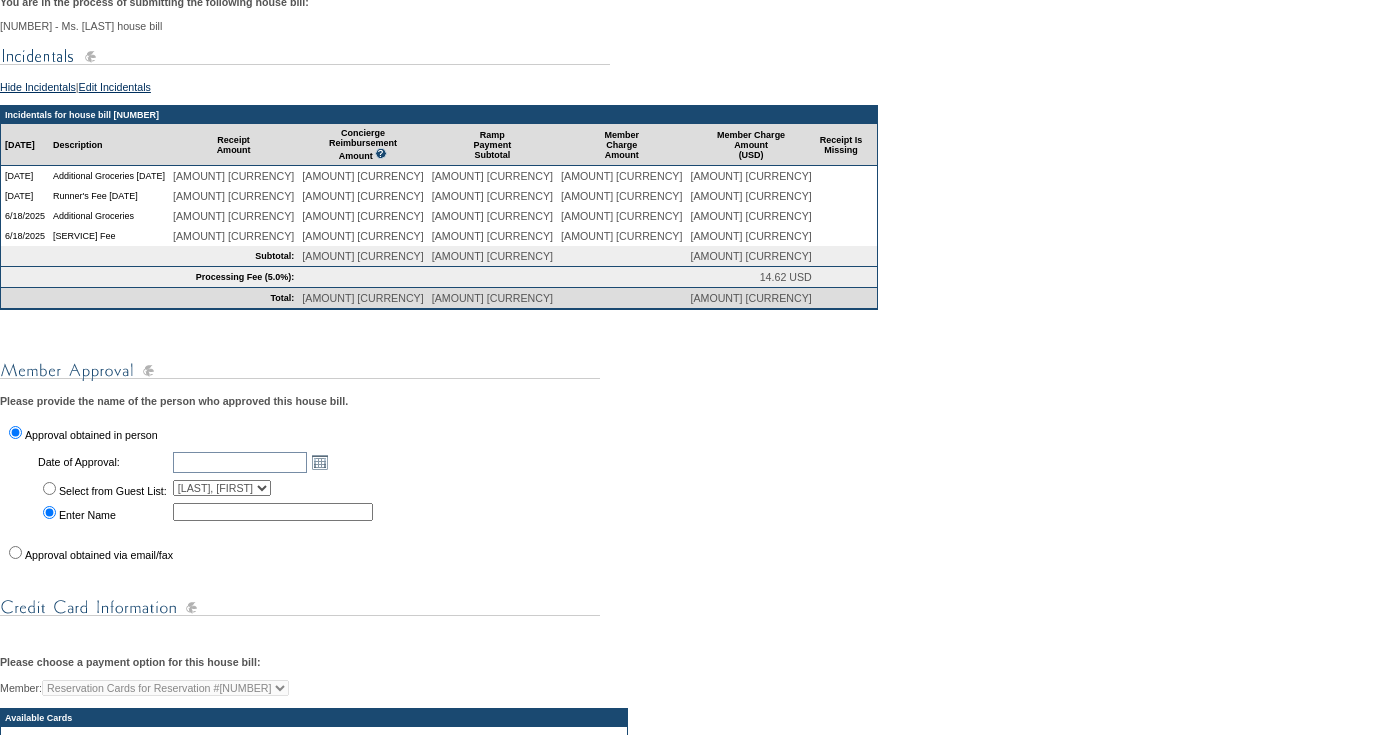 scroll, scrollTop: 321, scrollLeft: 0, axis: vertical 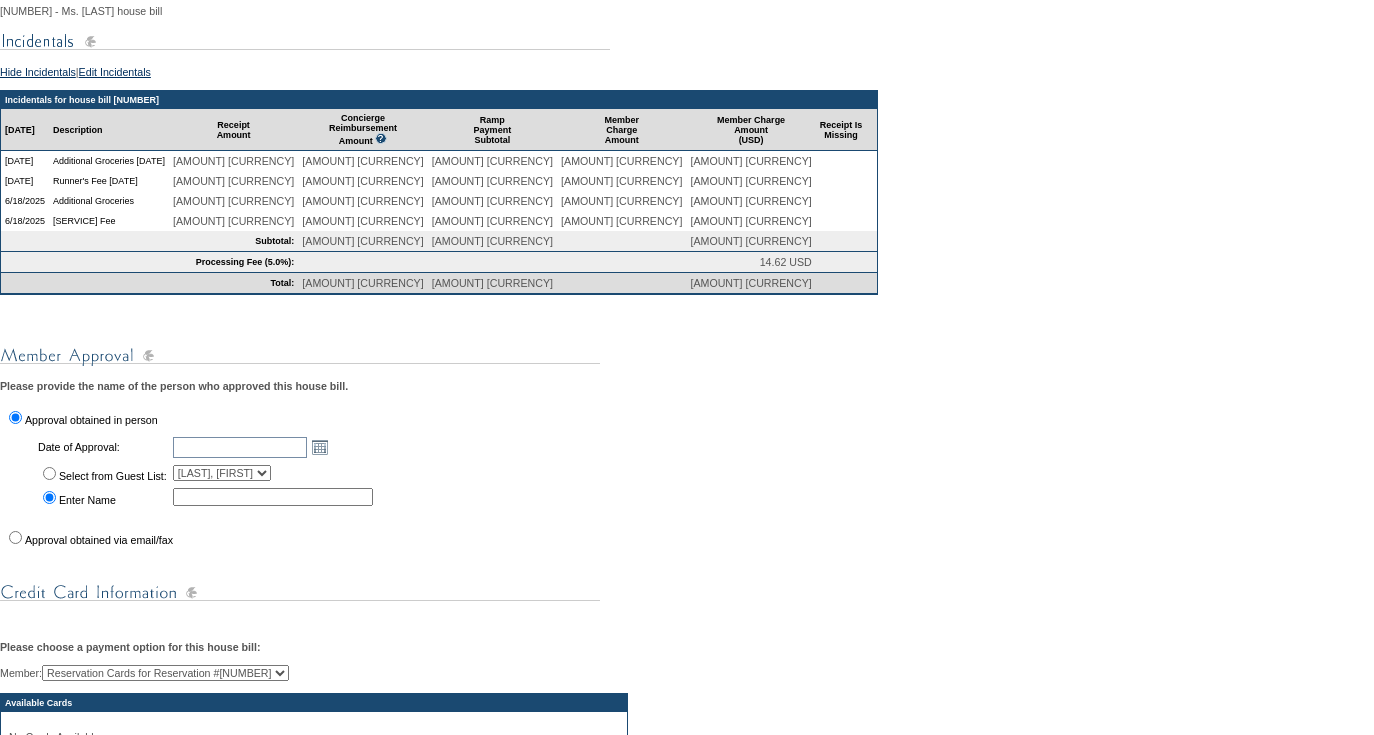 click on "Select from Guest List:" at bounding box center [49, 473] 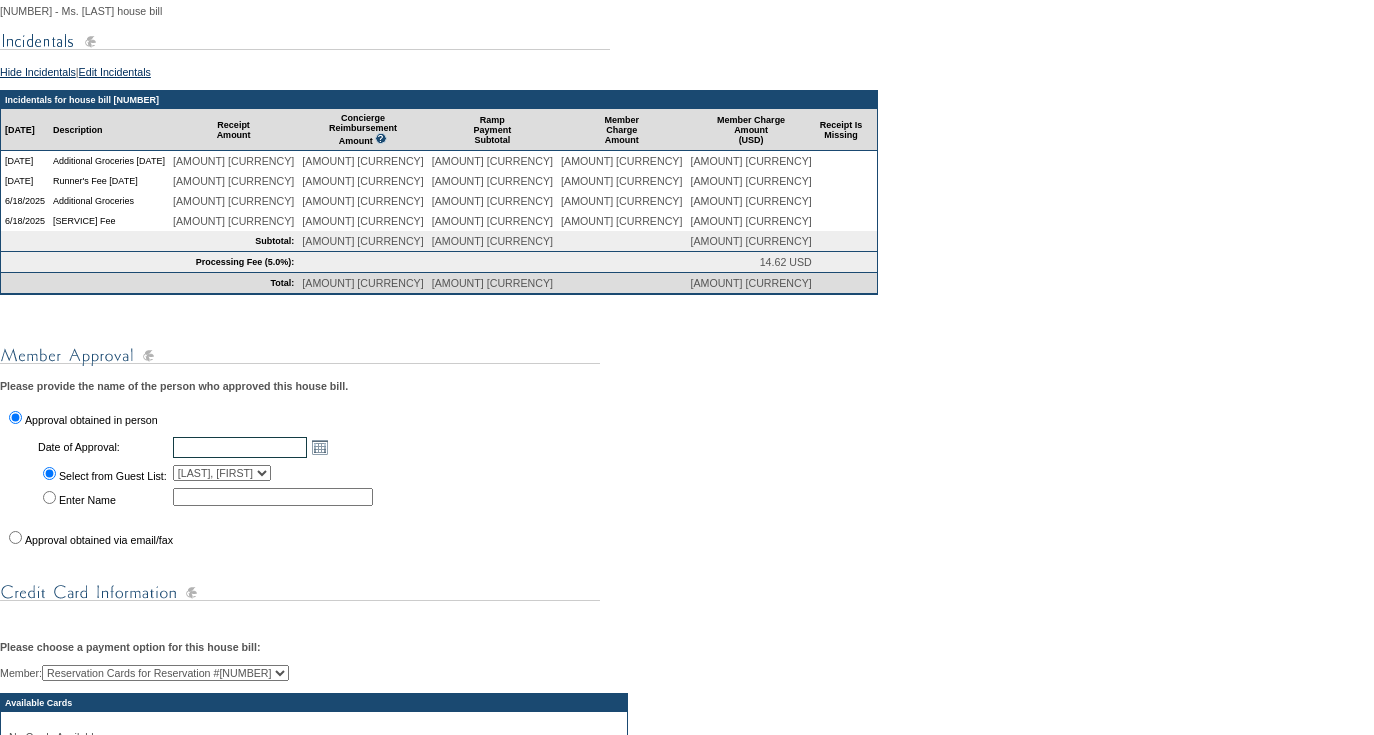 click at bounding box center [240, 447] 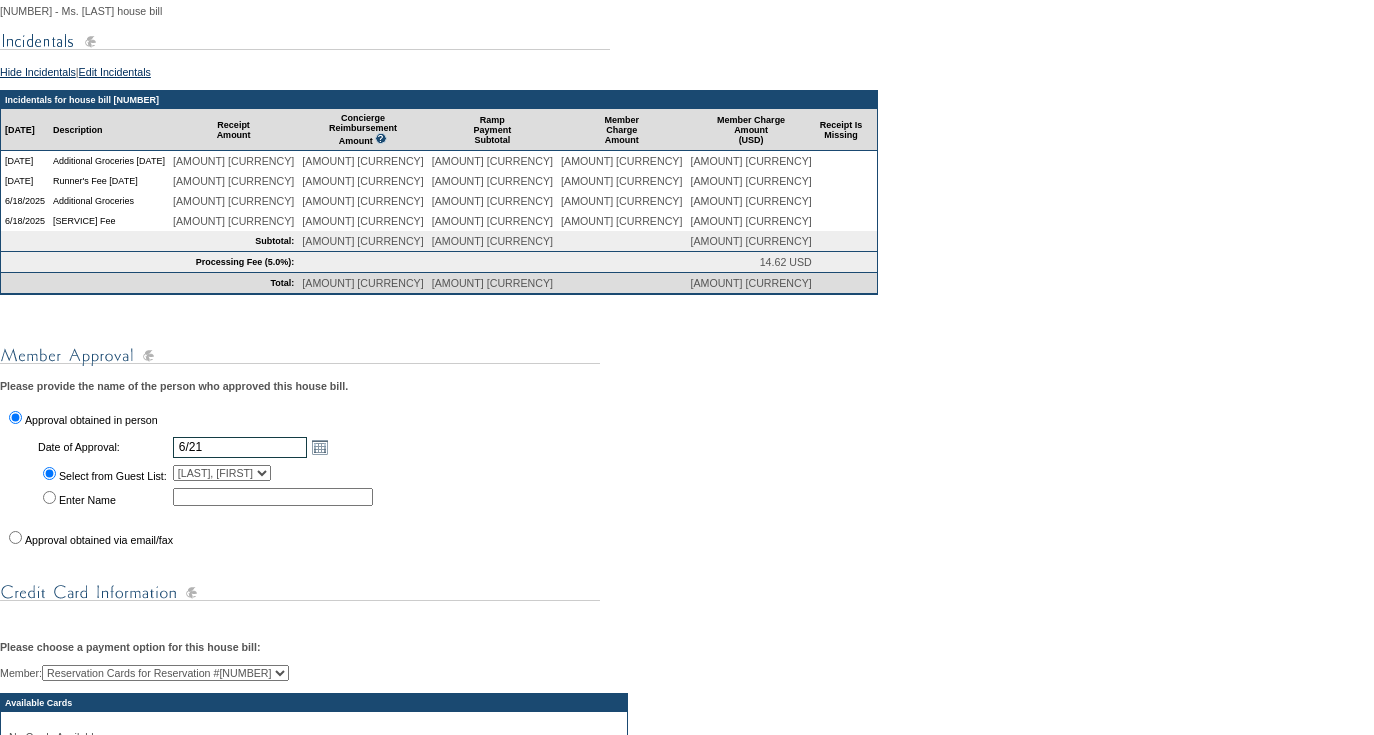 type on "6/21" 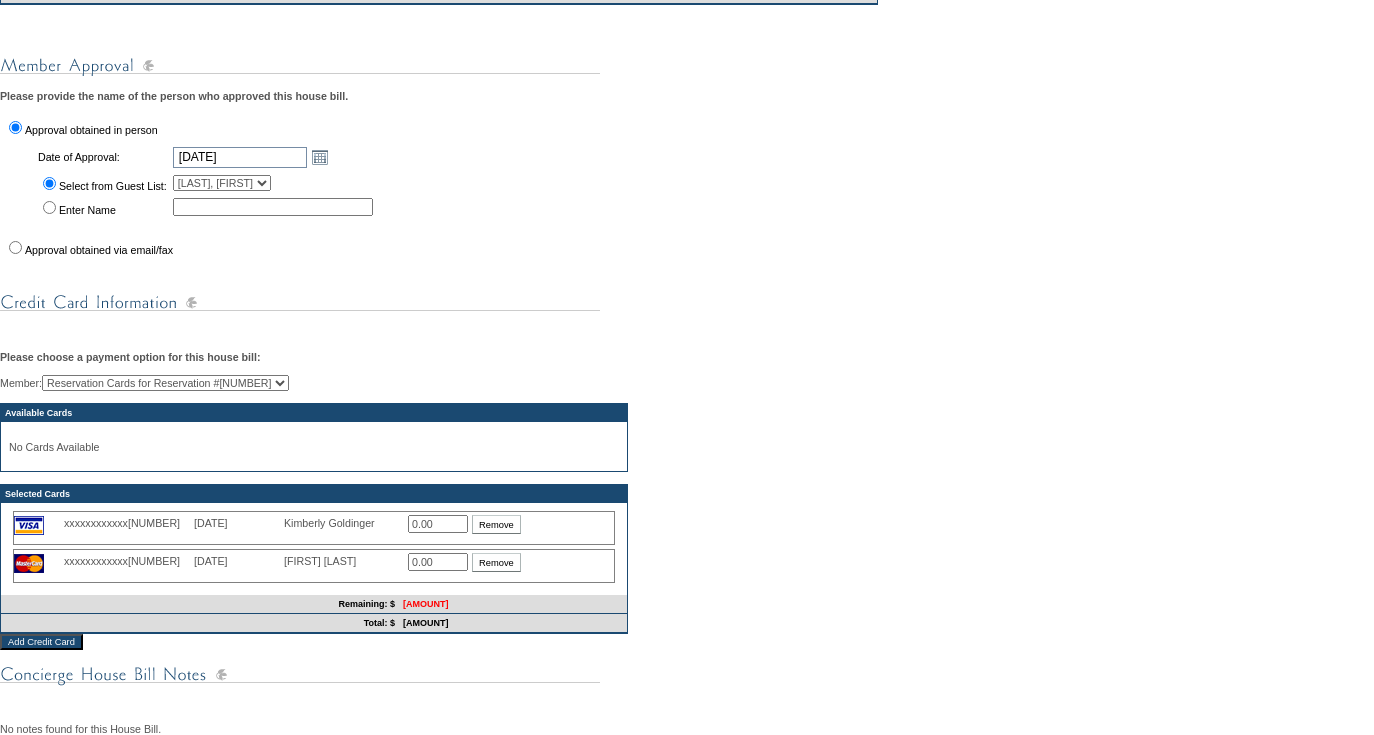 scroll, scrollTop: 618, scrollLeft: 0, axis: vertical 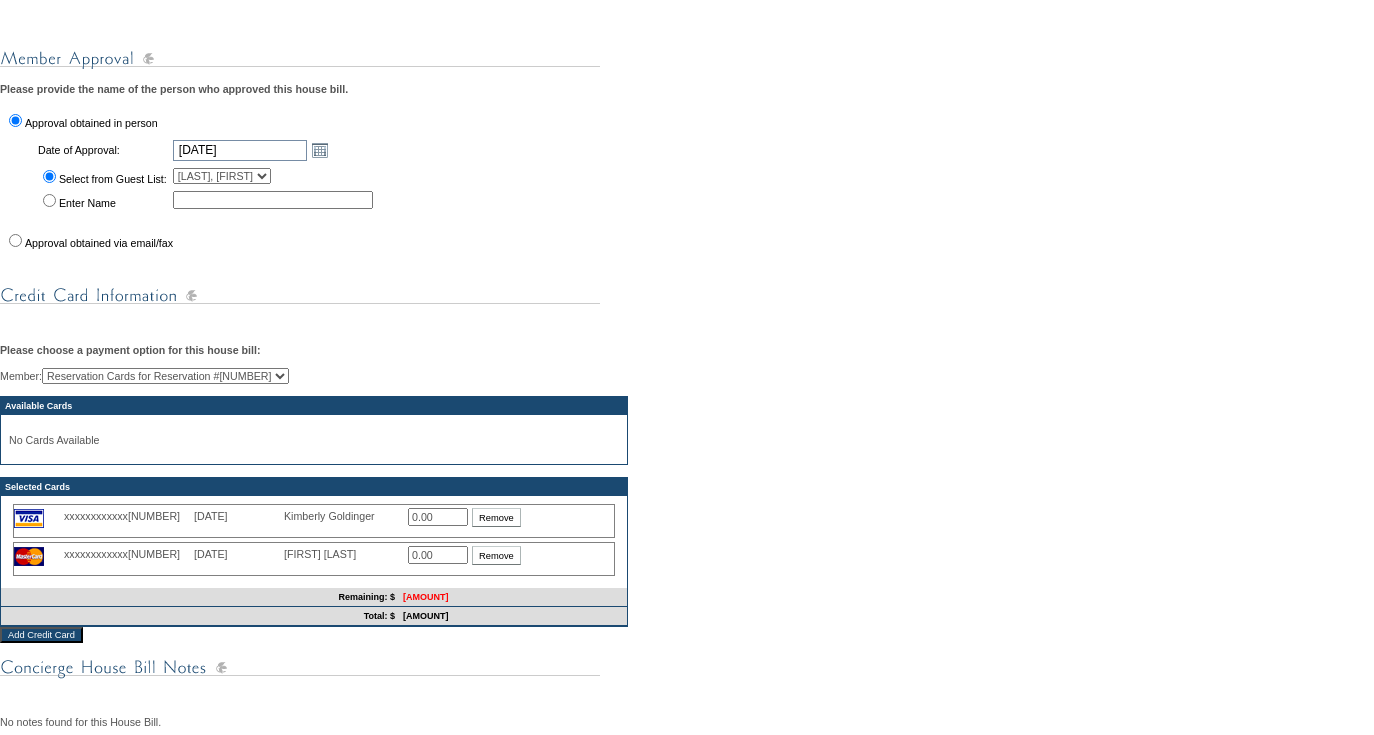 click on "0.00" at bounding box center [438, 555] 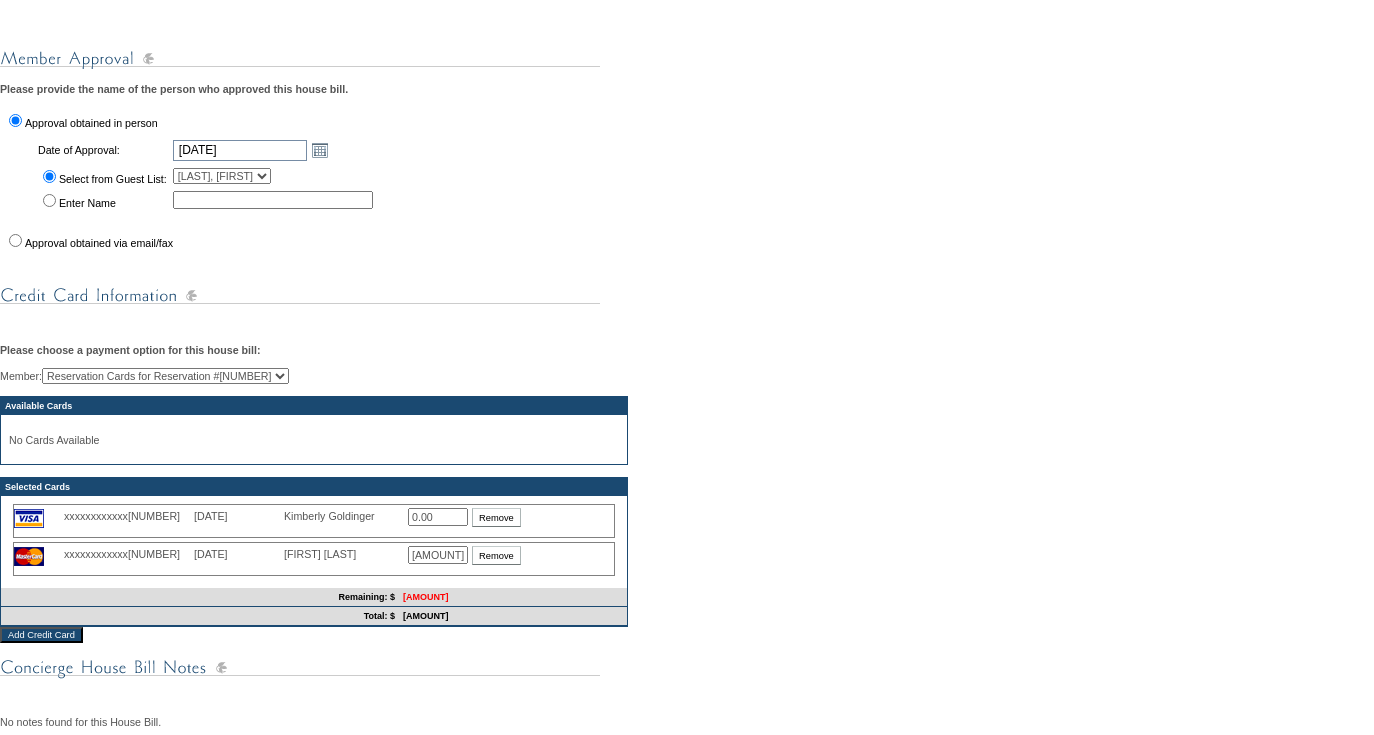 type on "307.01" 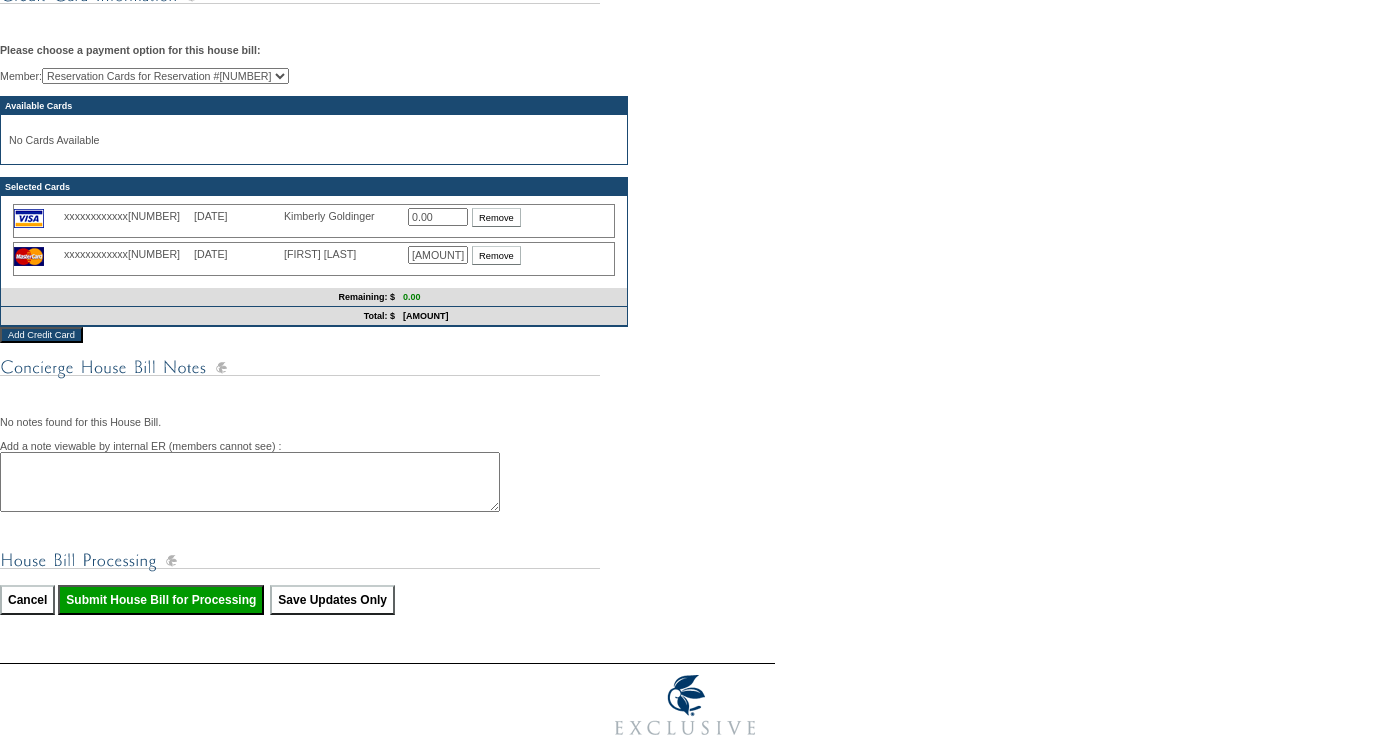 scroll, scrollTop: 957, scrollLeft: 0, axis: vertical 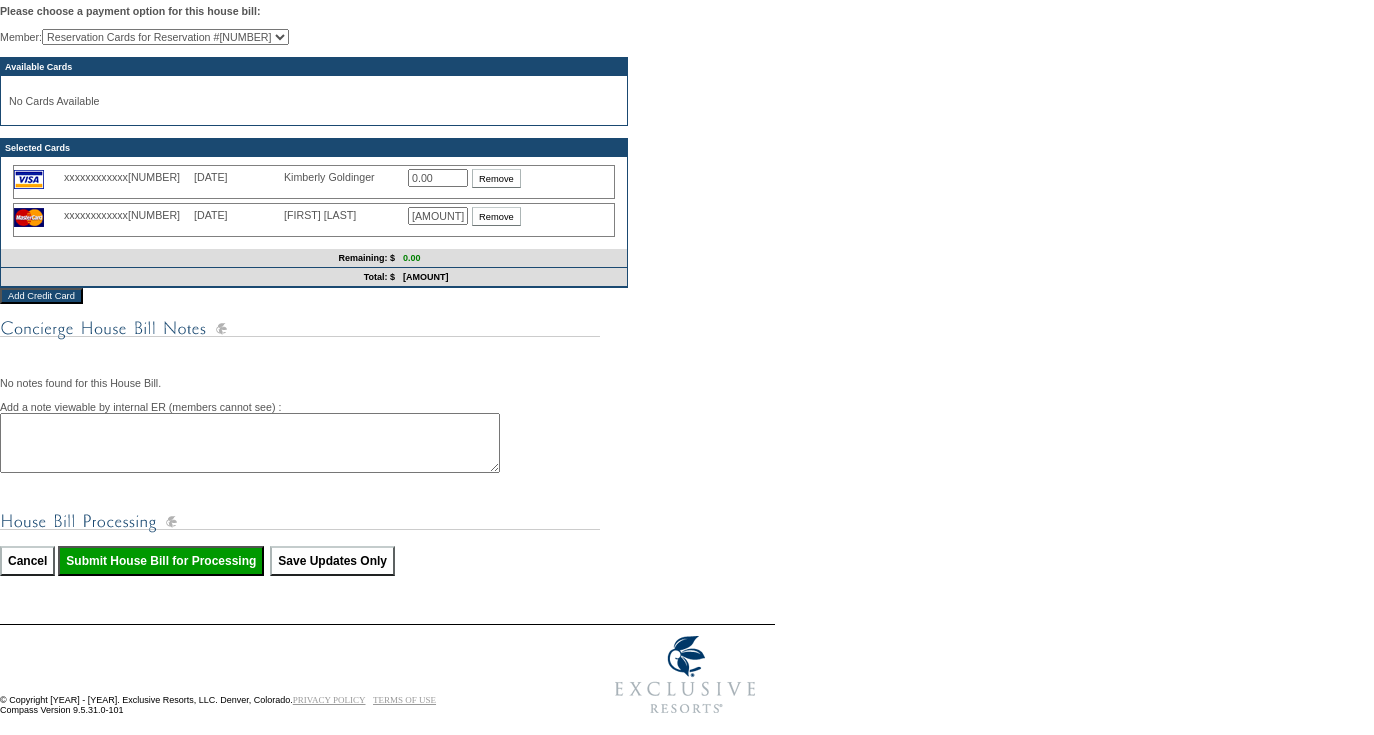 click on "Submit House Bill for Processing" at bounding box center (161, 561) 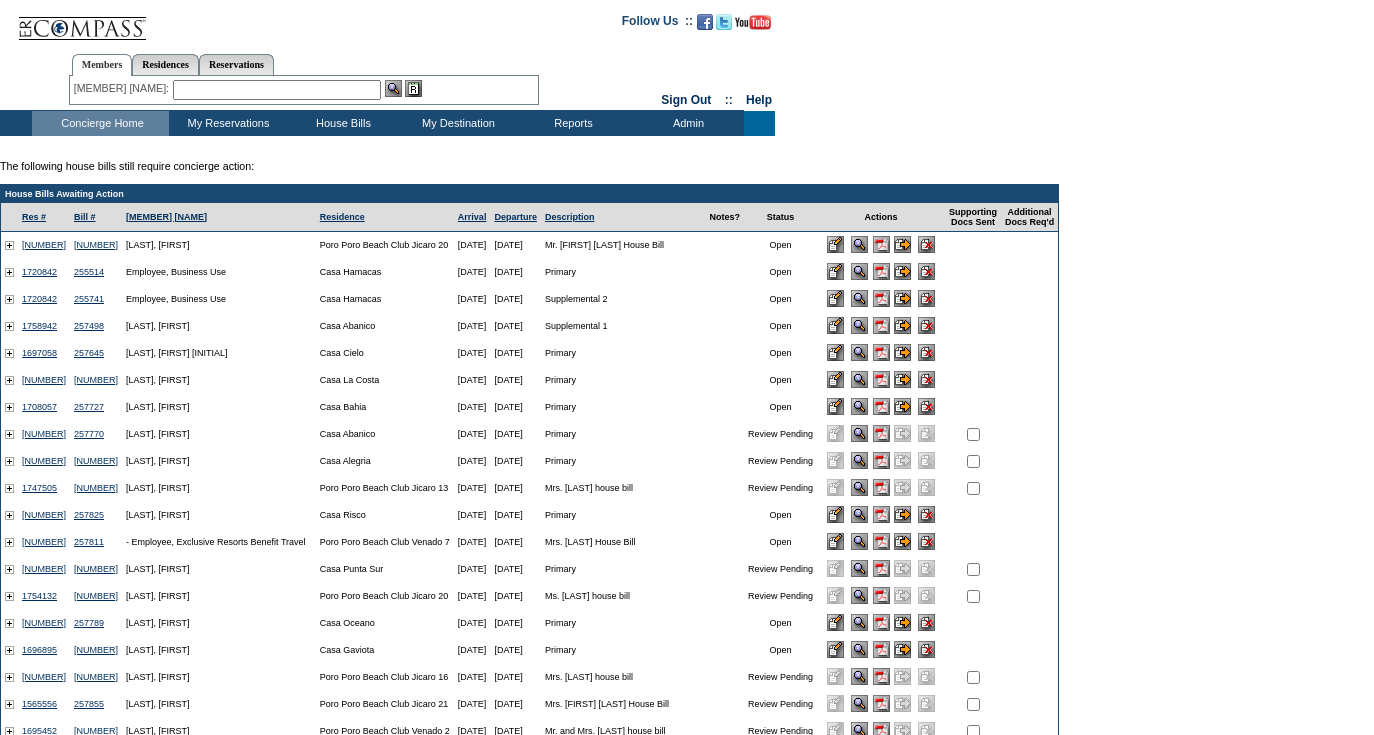 scroll, scrollTop: 0, scrollLeft: 0, axis: both 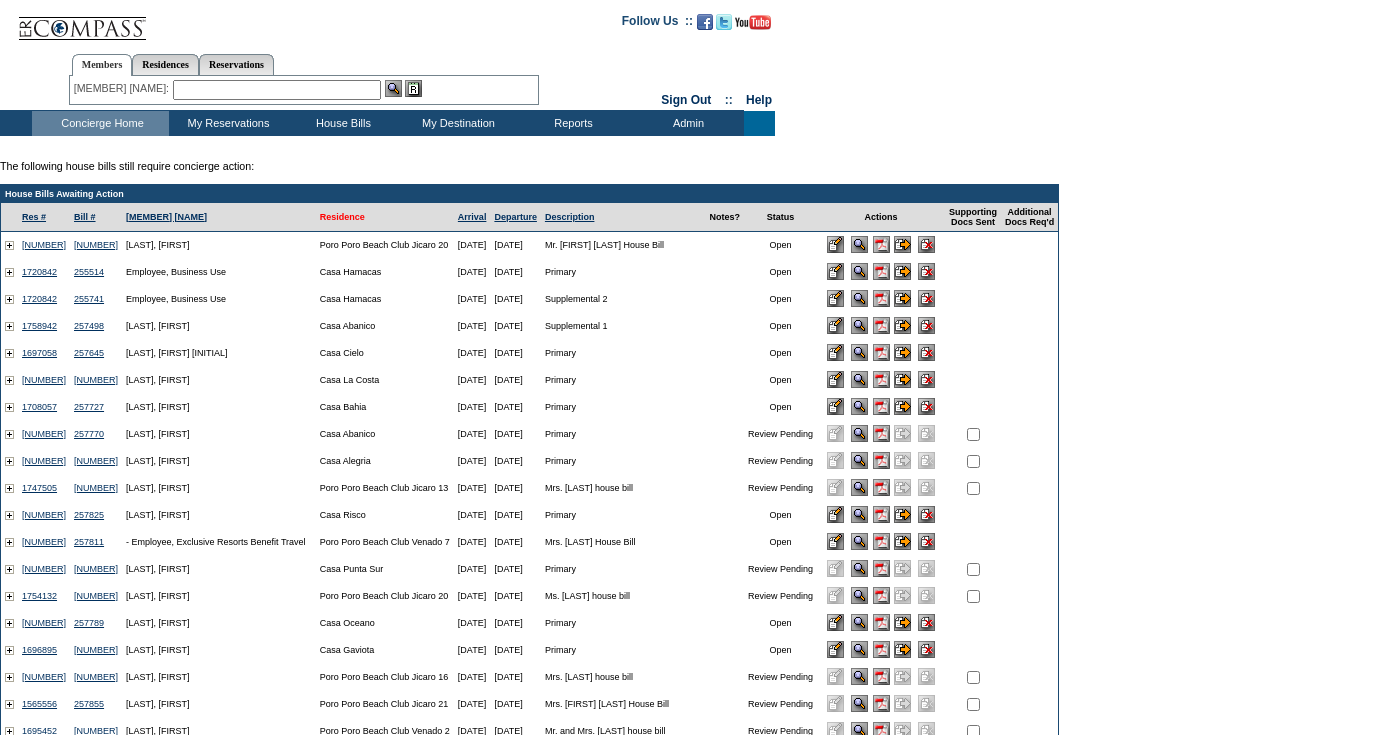 click on "Residence" at bounding box center [342, 217] 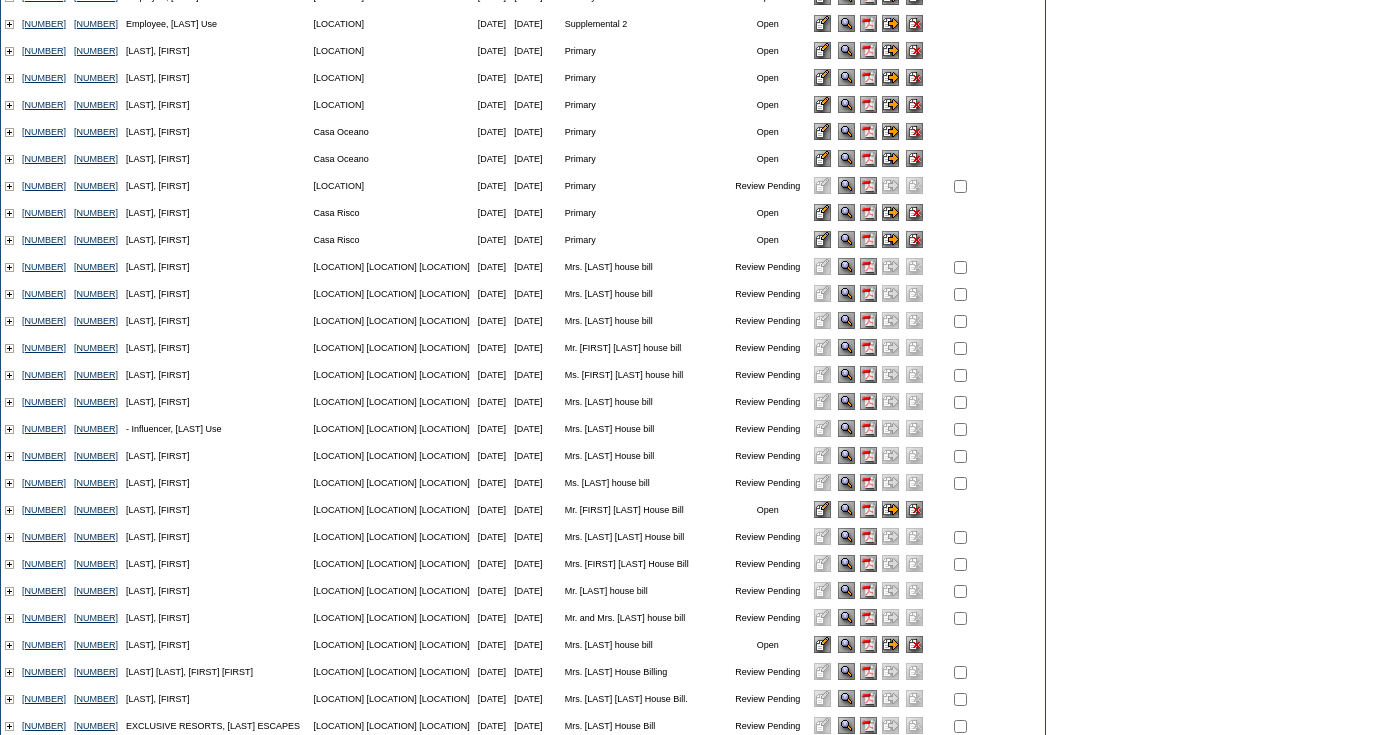 scroll, scrollTop: 756, scrollLeft: 0, axis: vertical 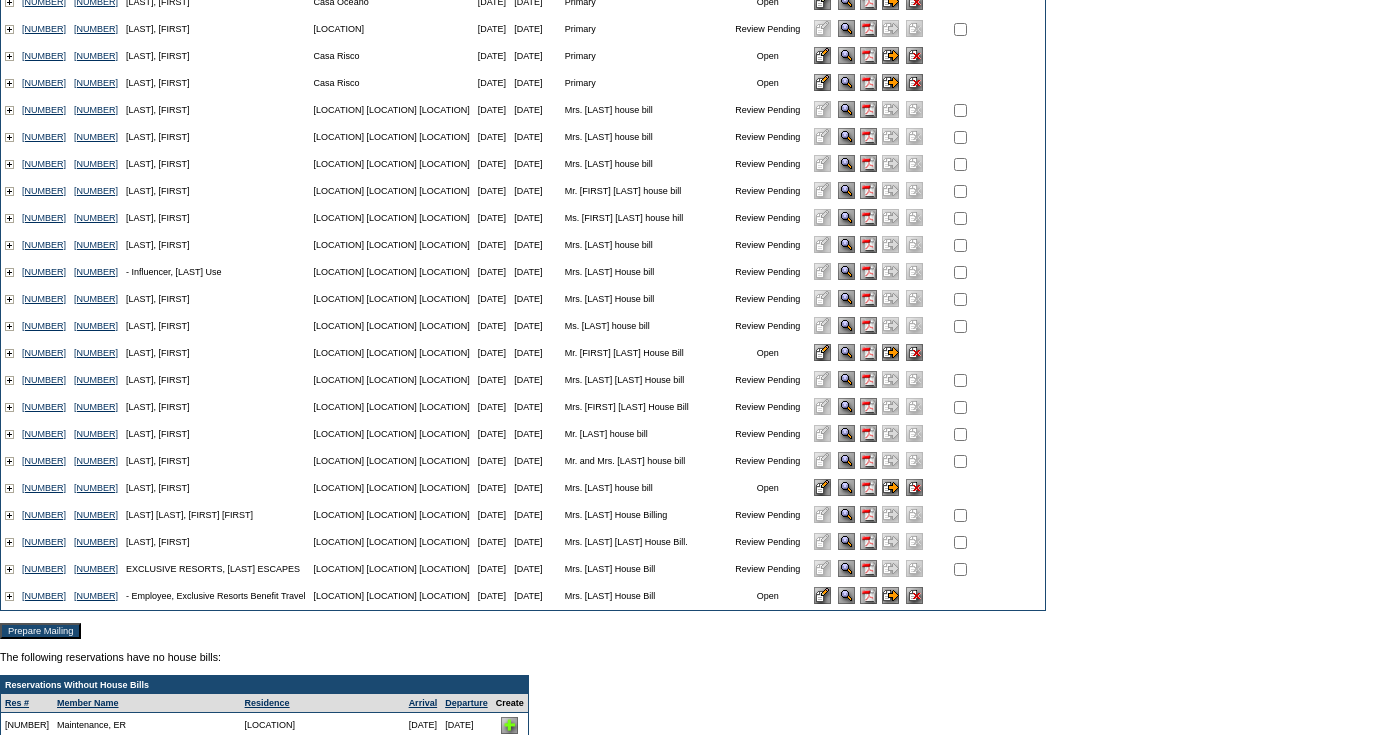 click at bounding box center (914, 352) 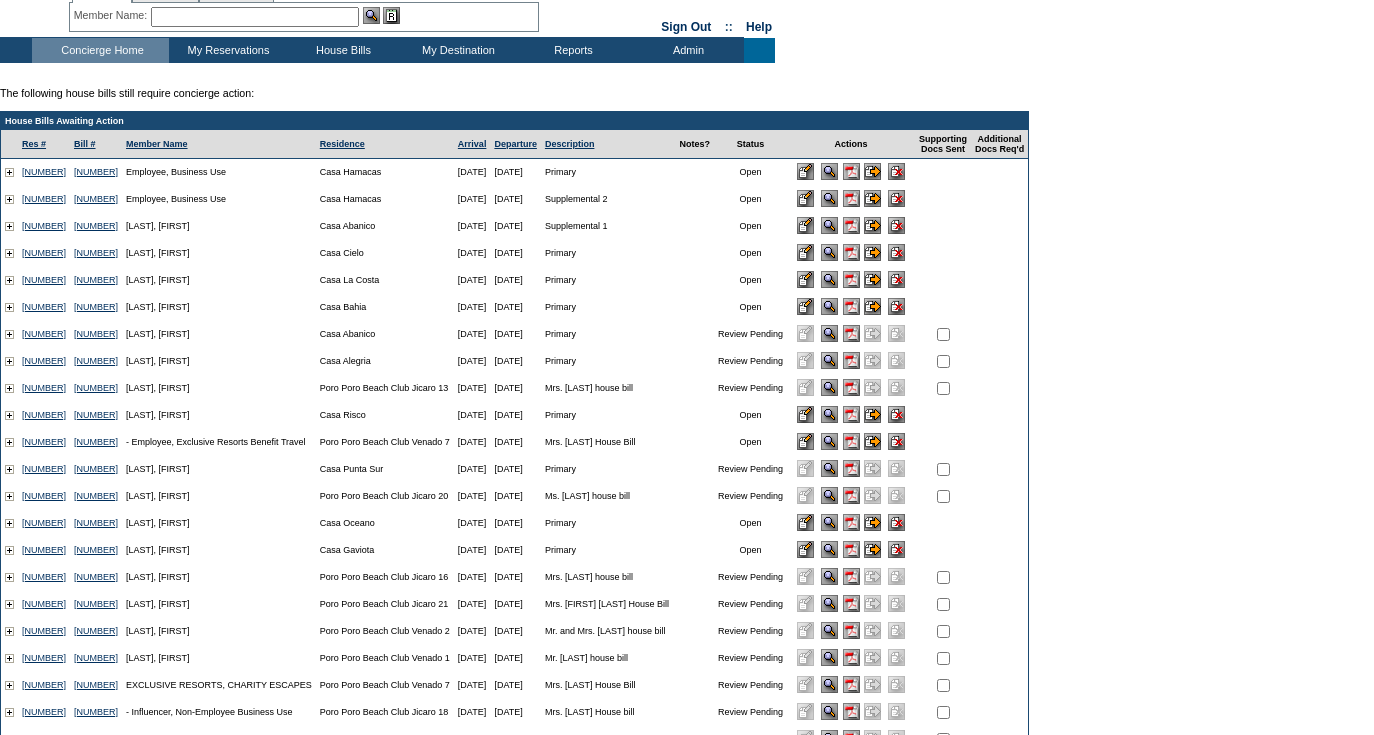 scroll, scrollTop: 0, scrollLeft: 0, axis: both 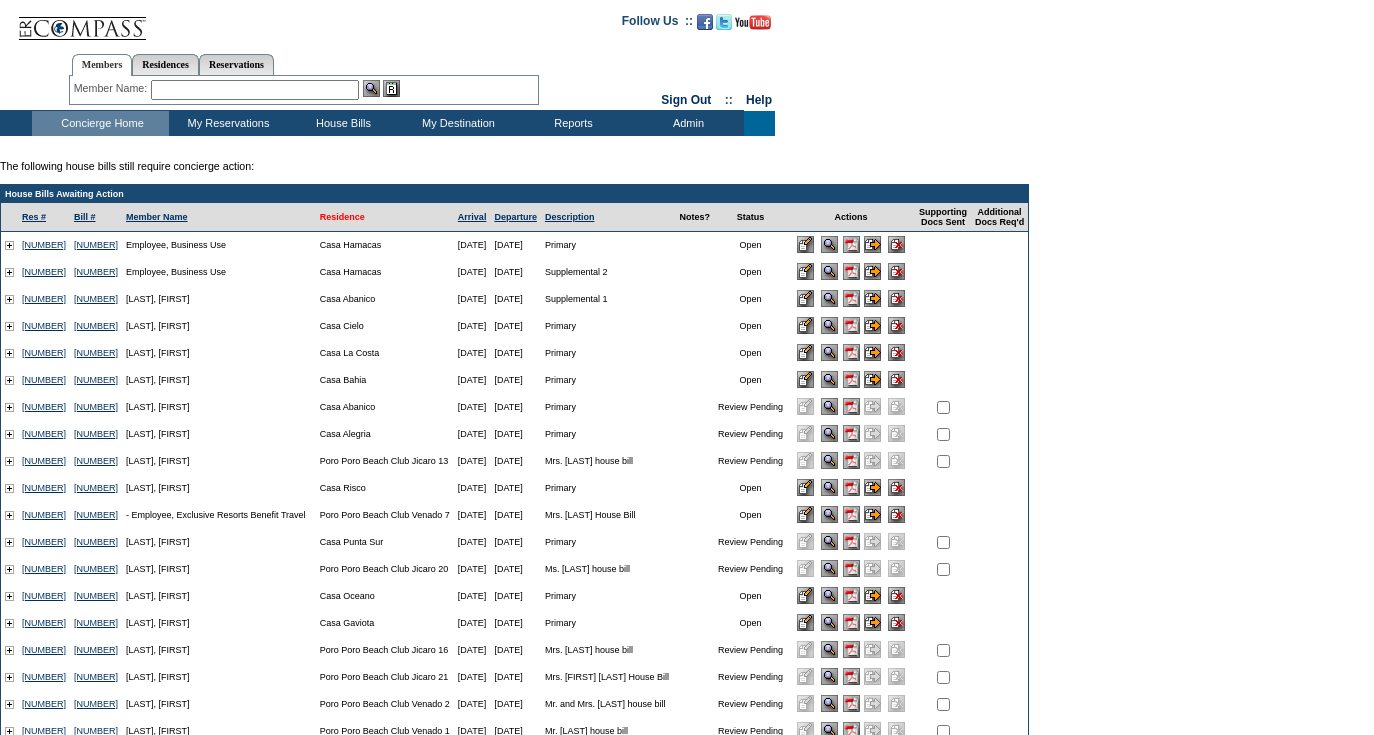 click on "Residence" at bounding box center (342, 217) 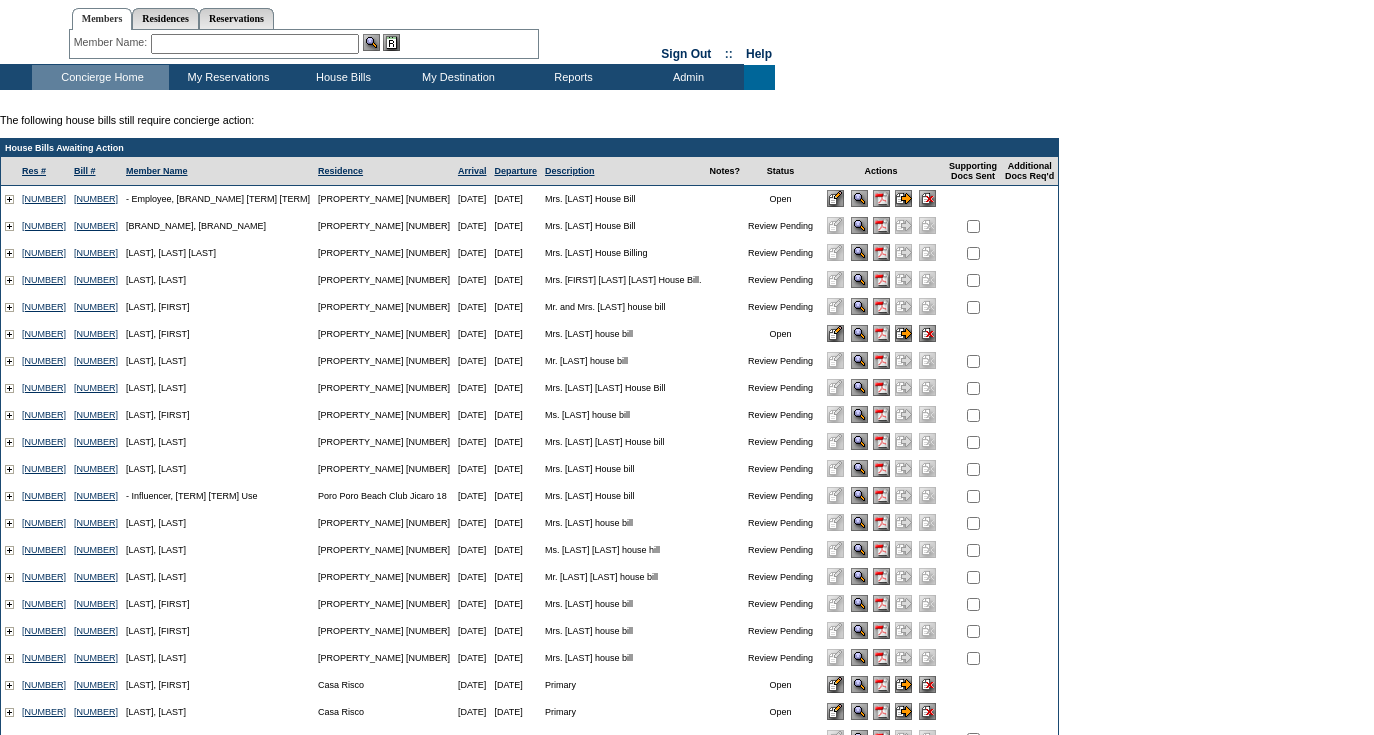 scroll, scrollTop: 38, scrollLeft: 0, axis: vertical 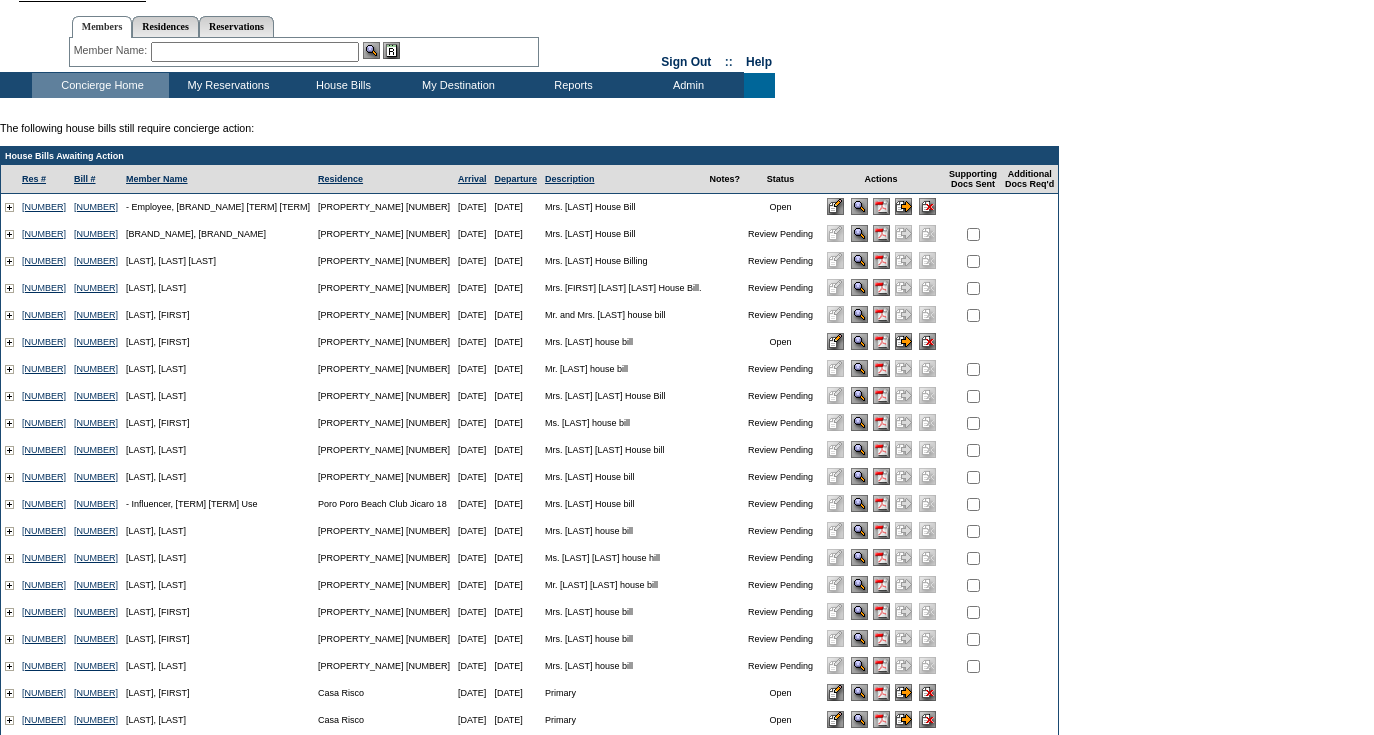 click at bounding box center (903, 206) 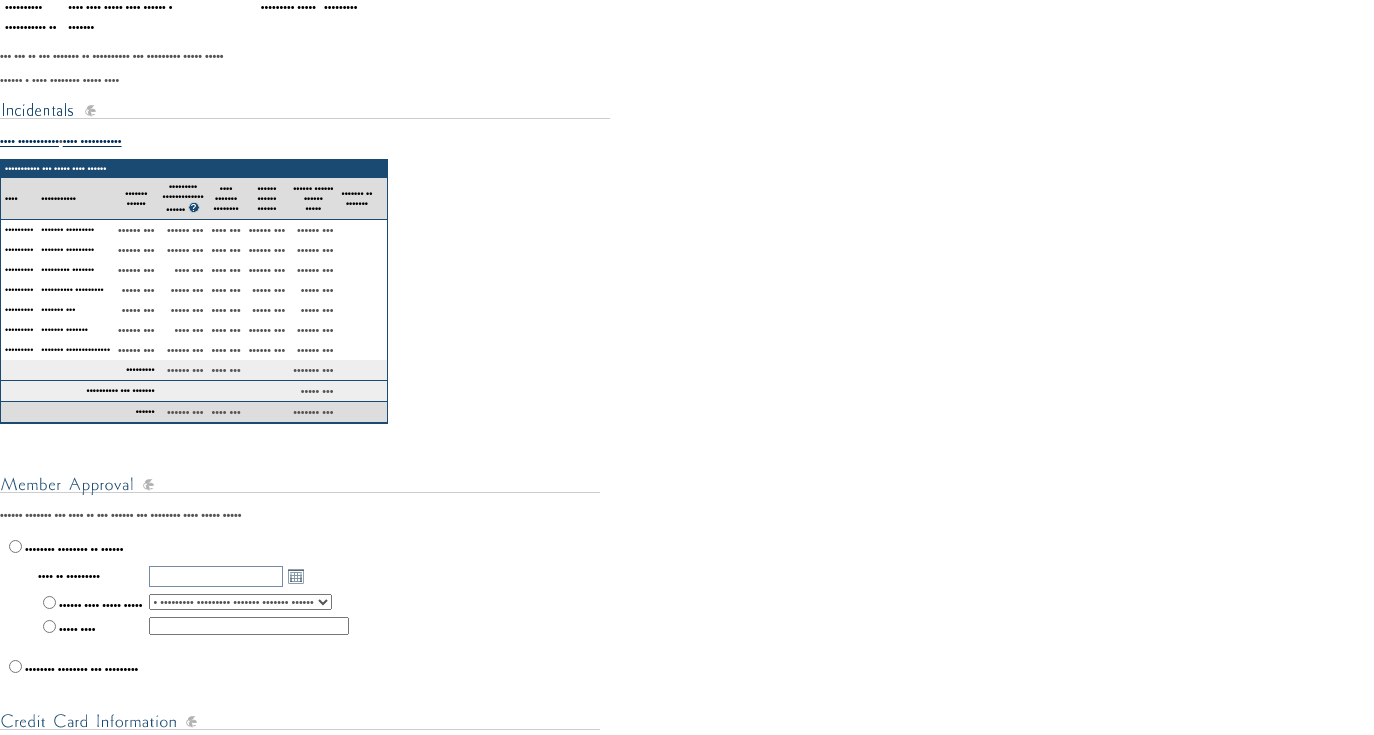 scroll, scrollTop: 312, scrollLeft: 0, axis: vertical 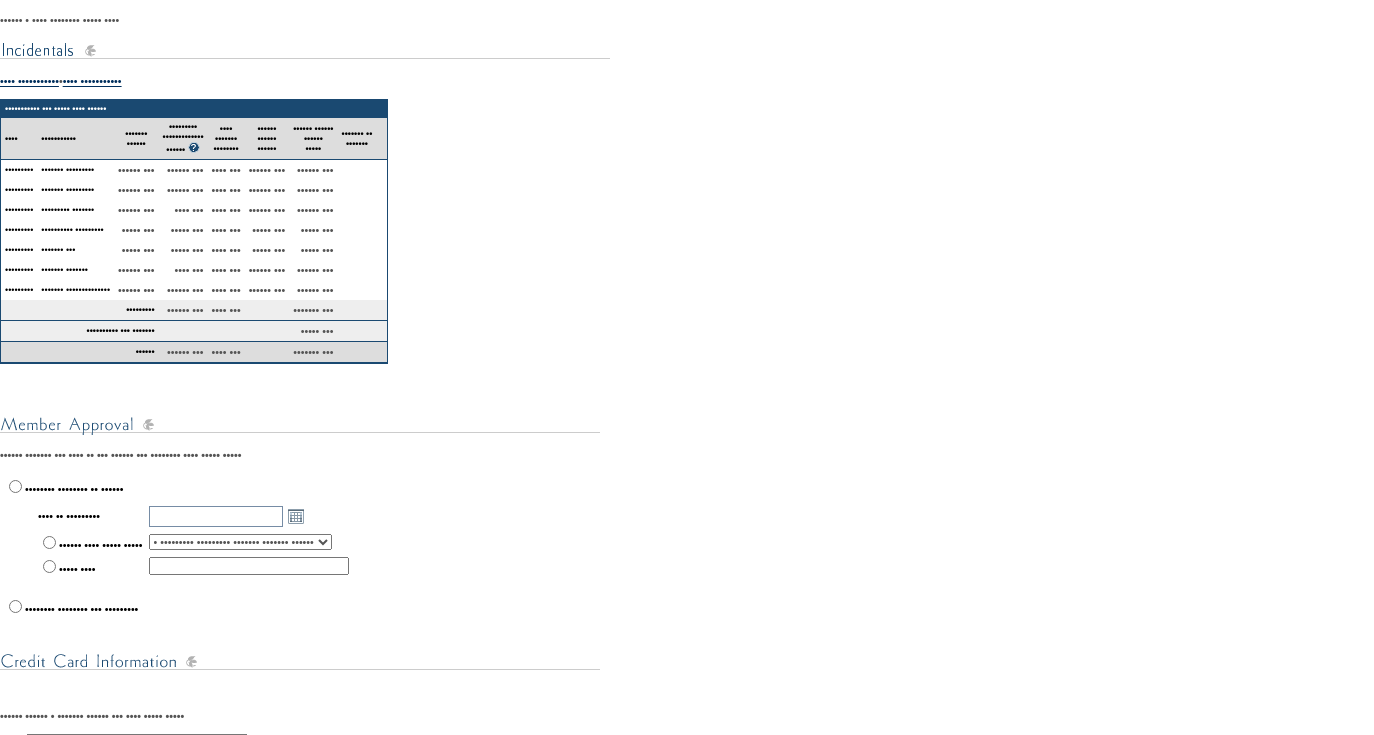 click on "•••••• •••• ••••• •••••" at bounding box center [49, 542] 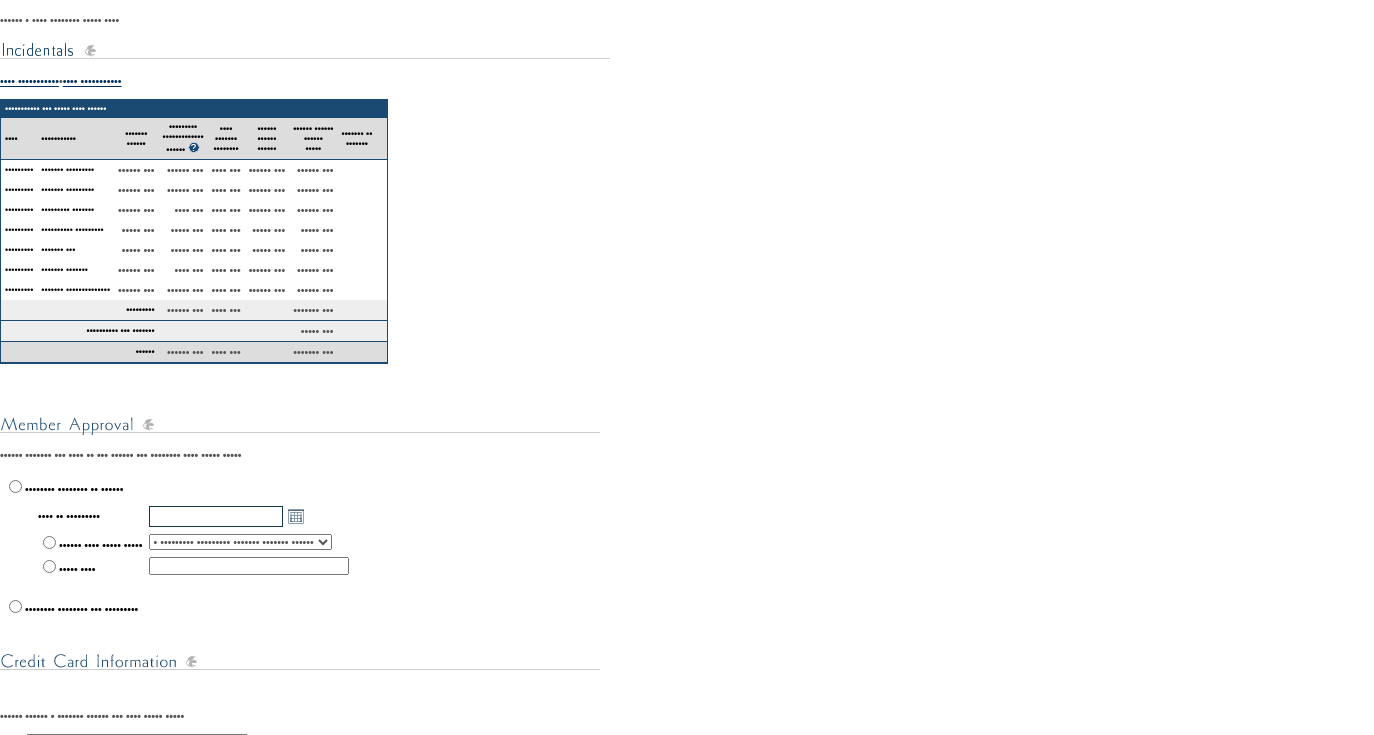 click at bounding box center (216, 516) 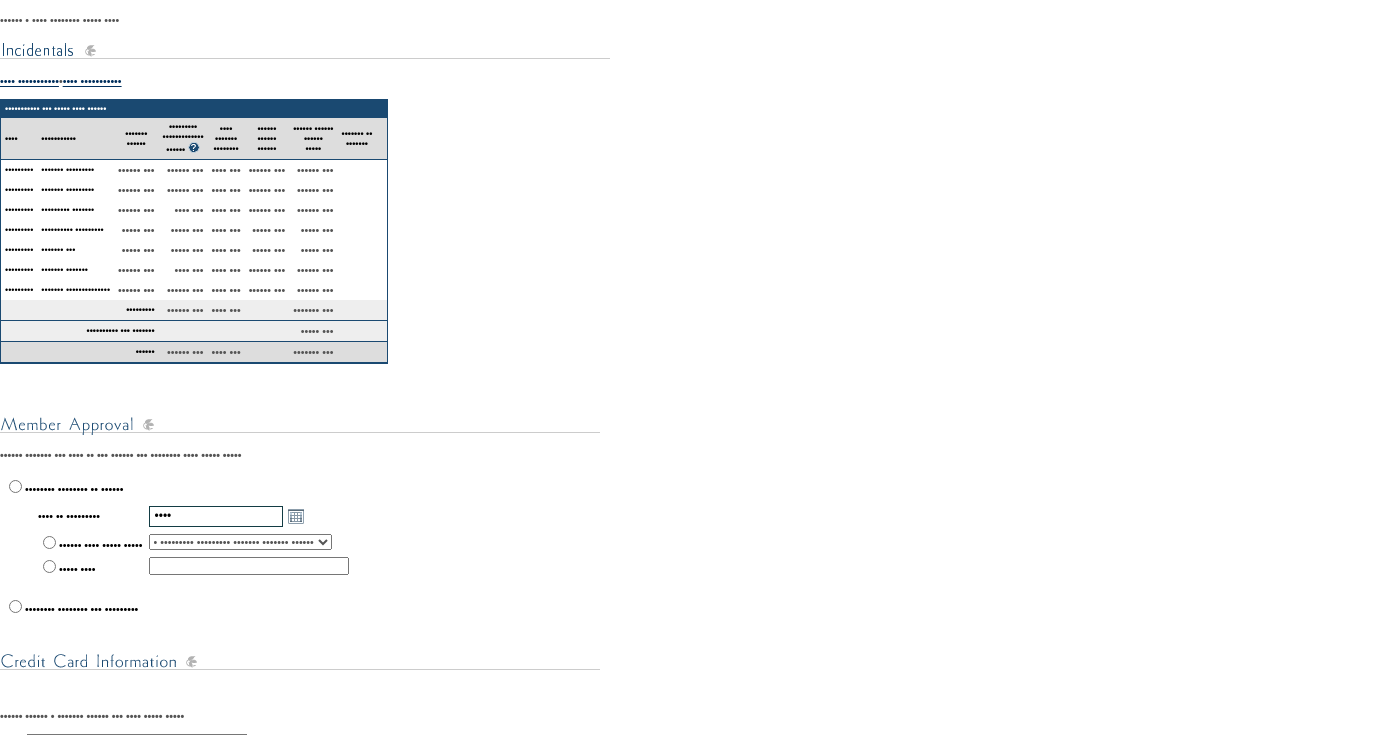 type on "••••" 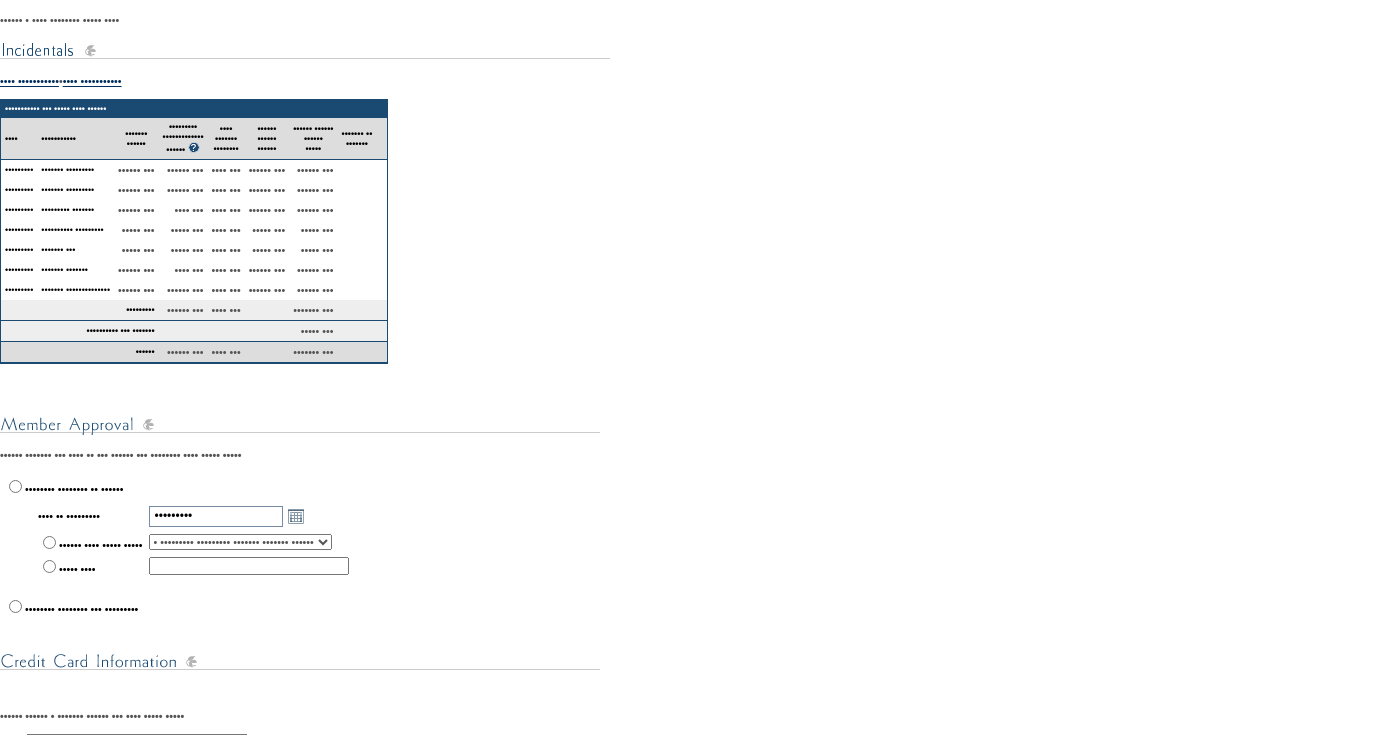 click on "••••• ••••" at bounding box center (49, 566) 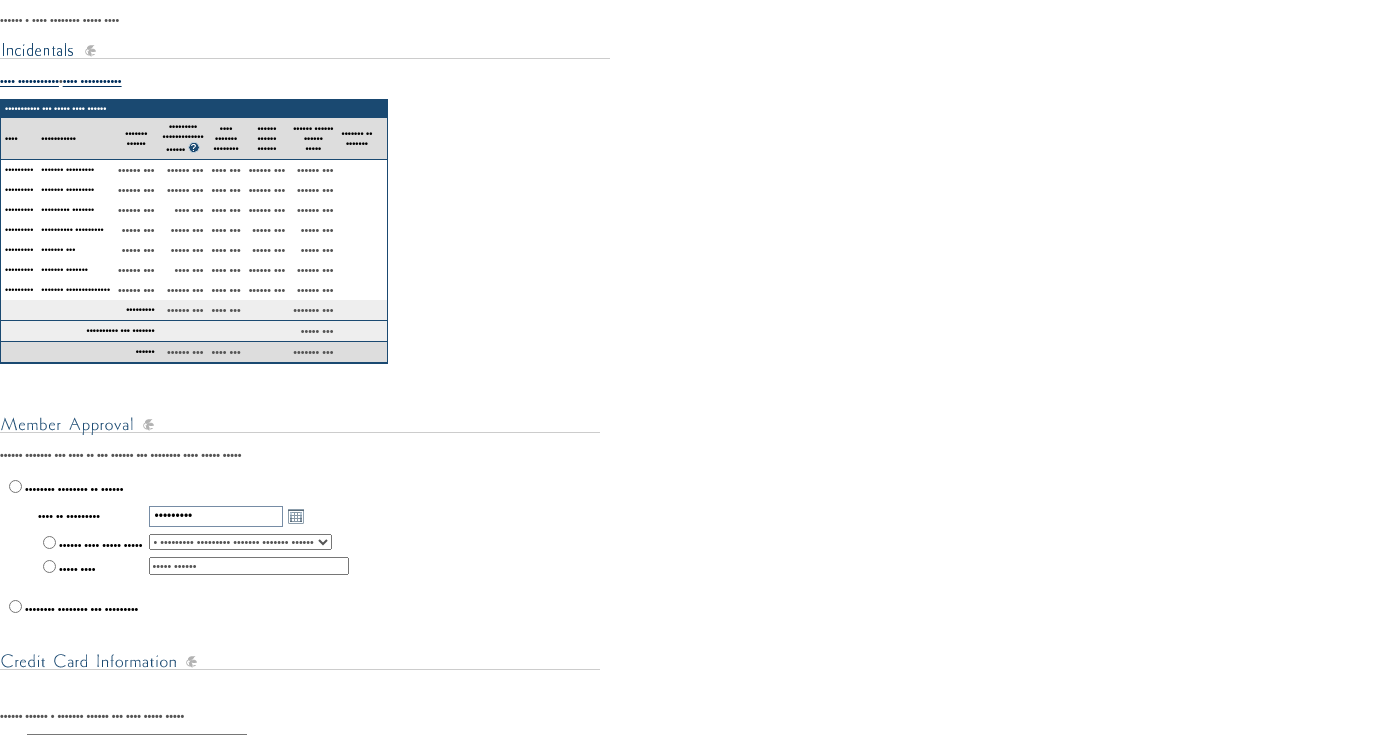 type on "••••• •••••••" 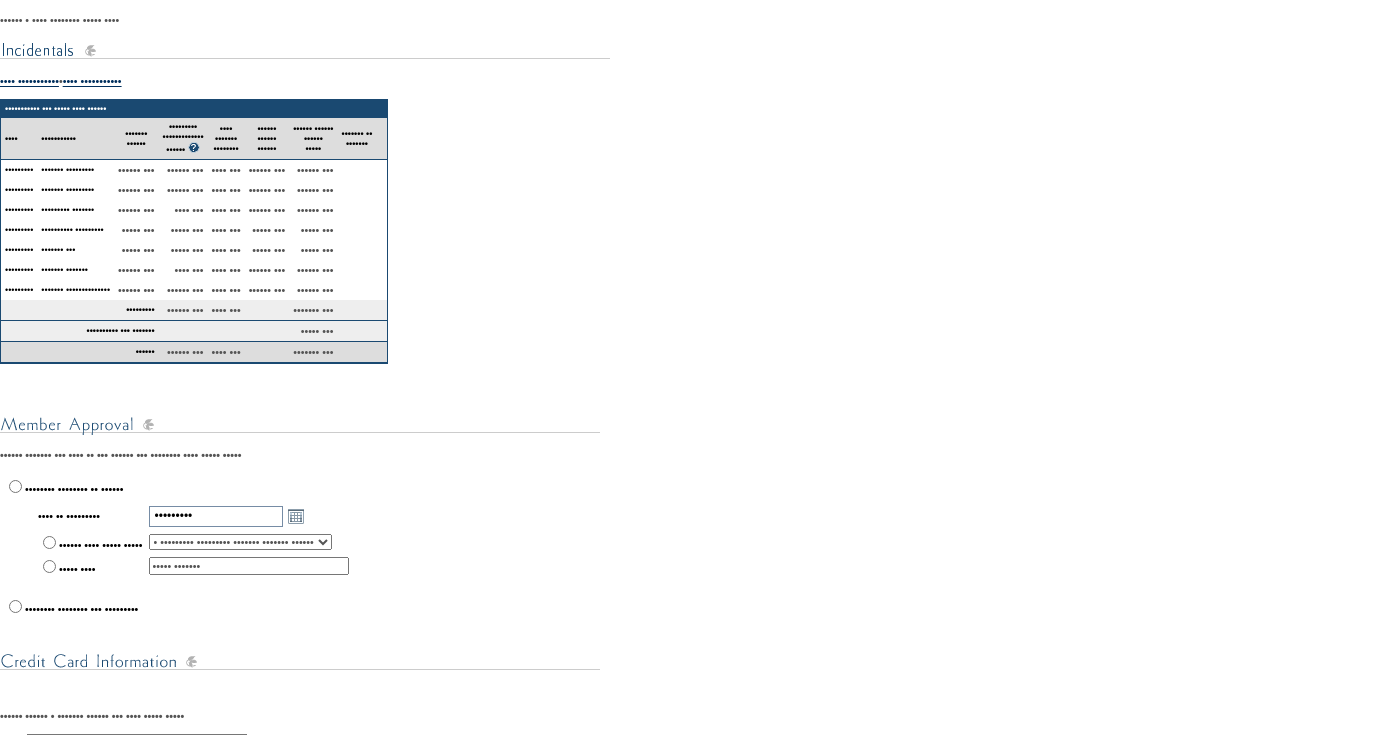 drag, startPoint x: 288, startPoint y: 598, endPoint x: 758, endPoint y: 538, distance: 473.8143 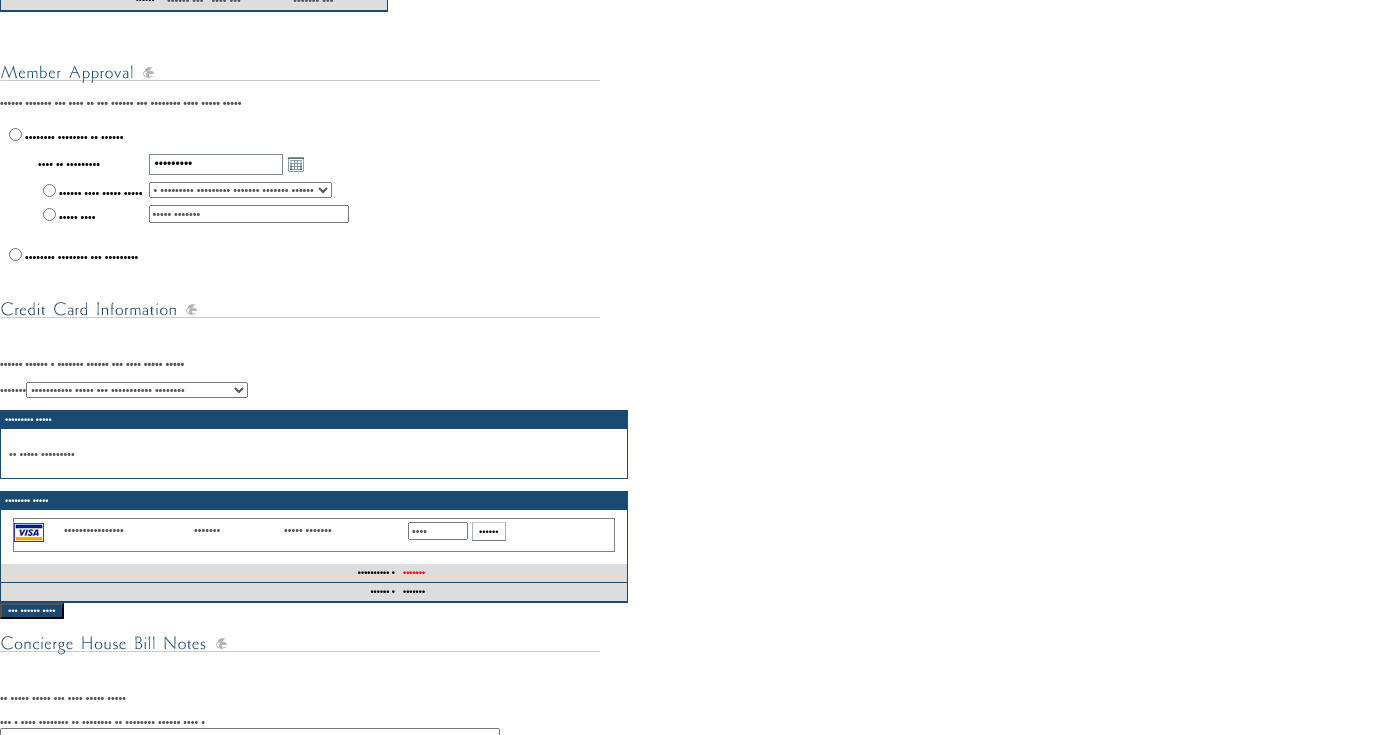 scroll, scrollTop: 704, scrollLeft: 0, axis: vertical 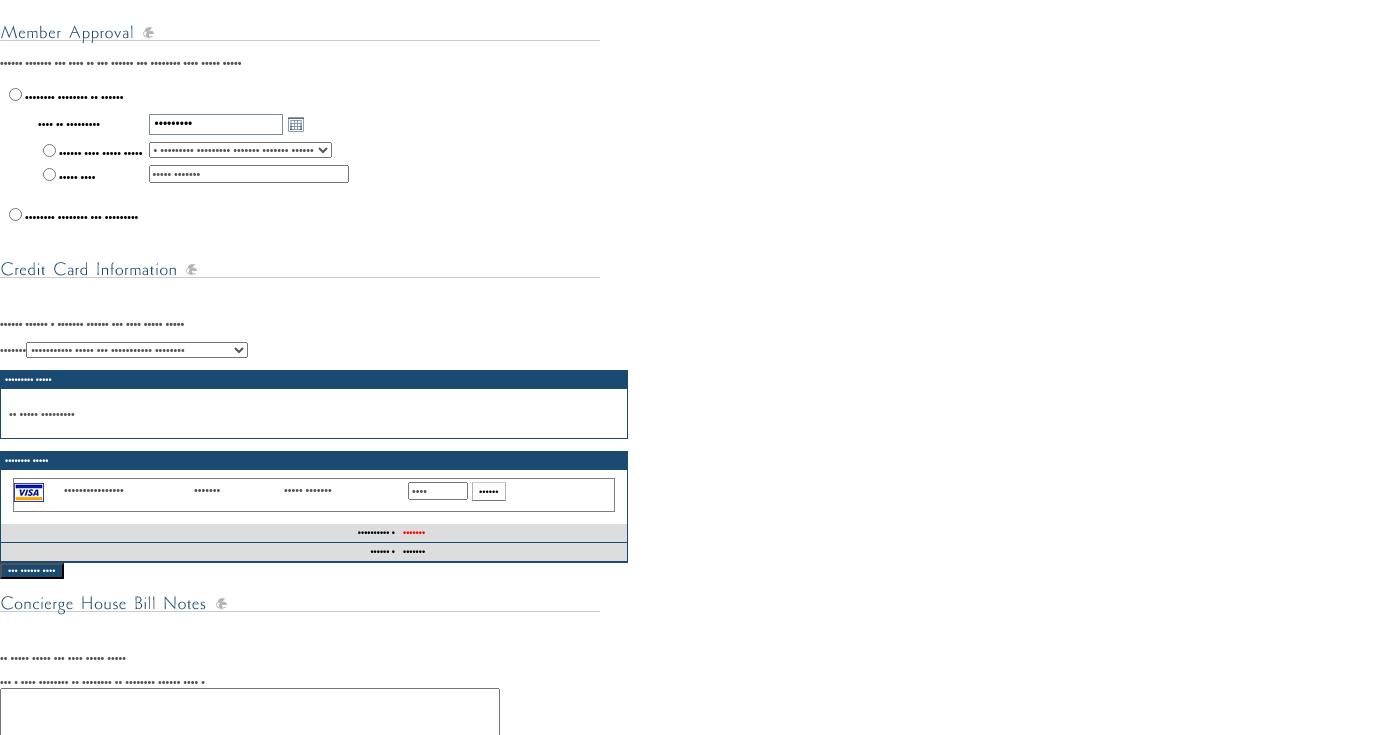 click on "••••" at bounding box center [438, 491] 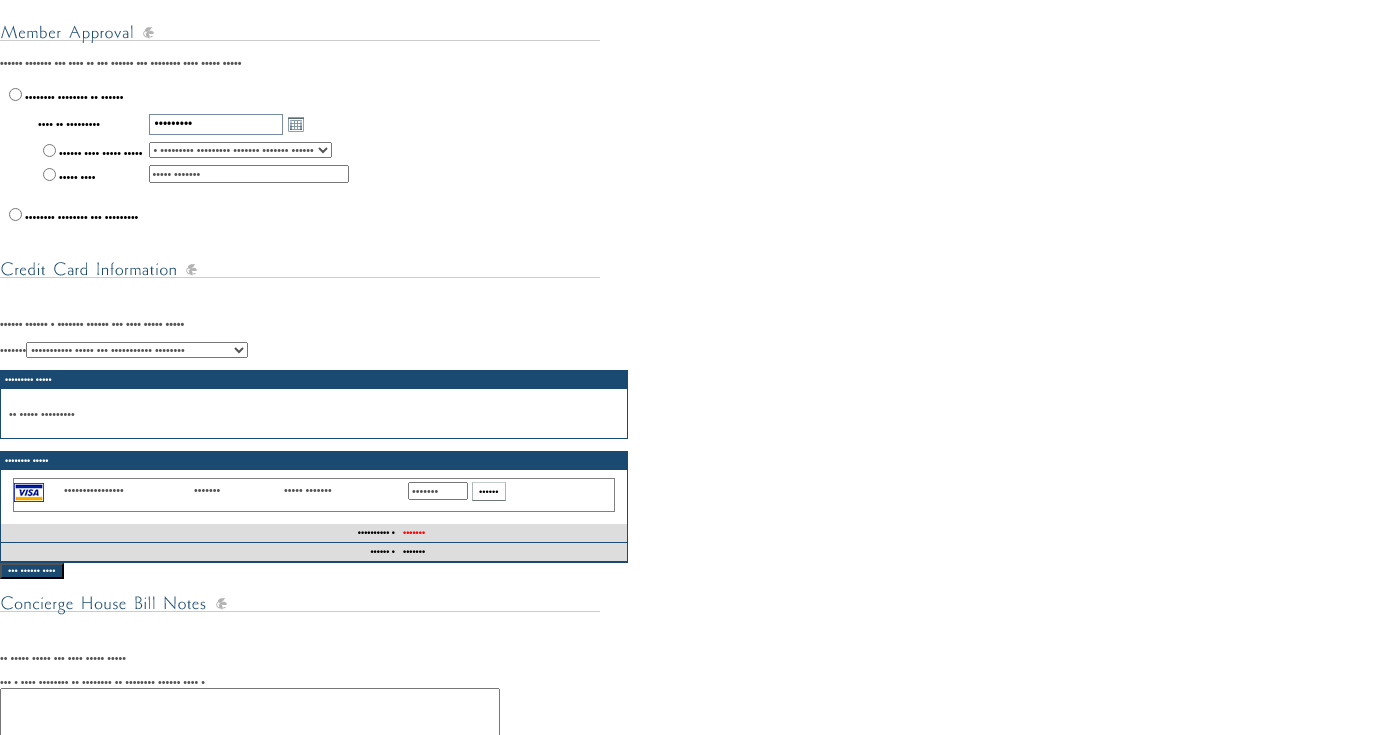 type on "•••••••" 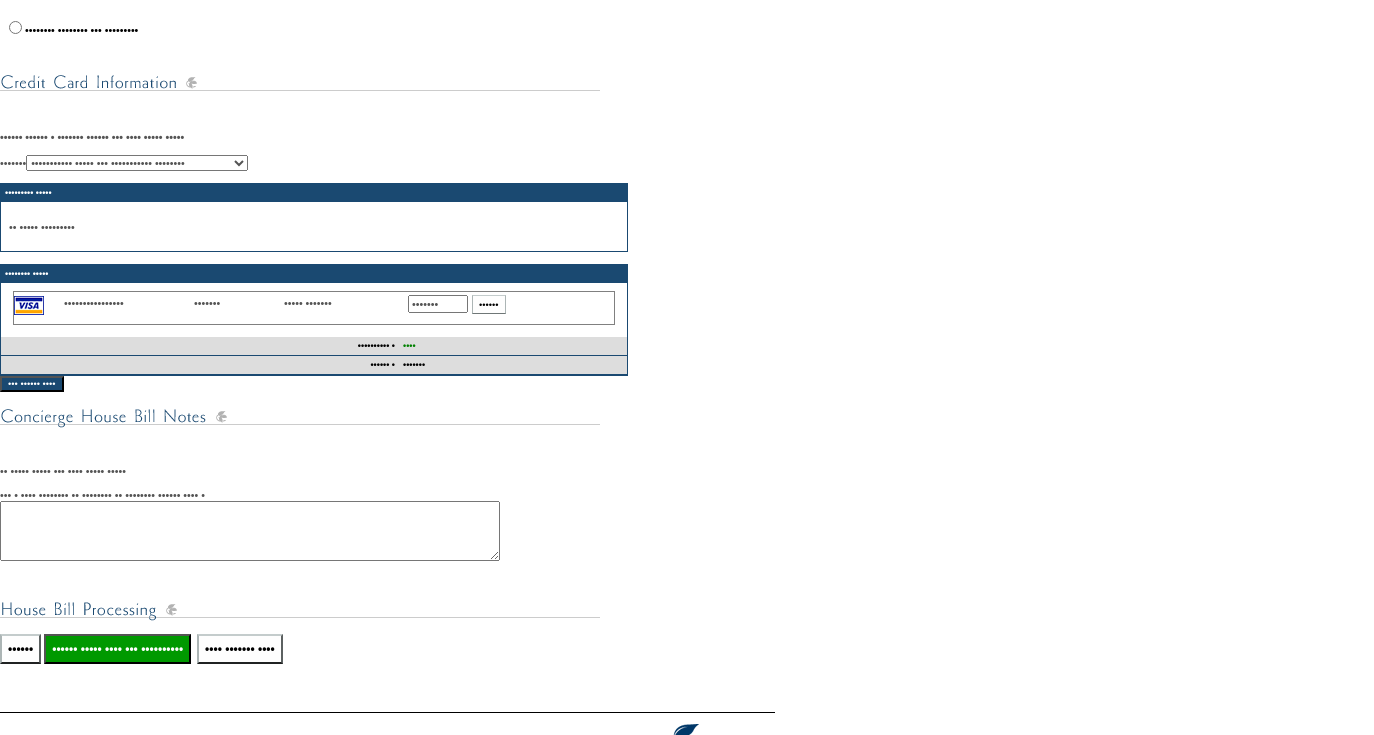 scroll, scrollTop: 944, scrollLeft: 0, axis: vertical 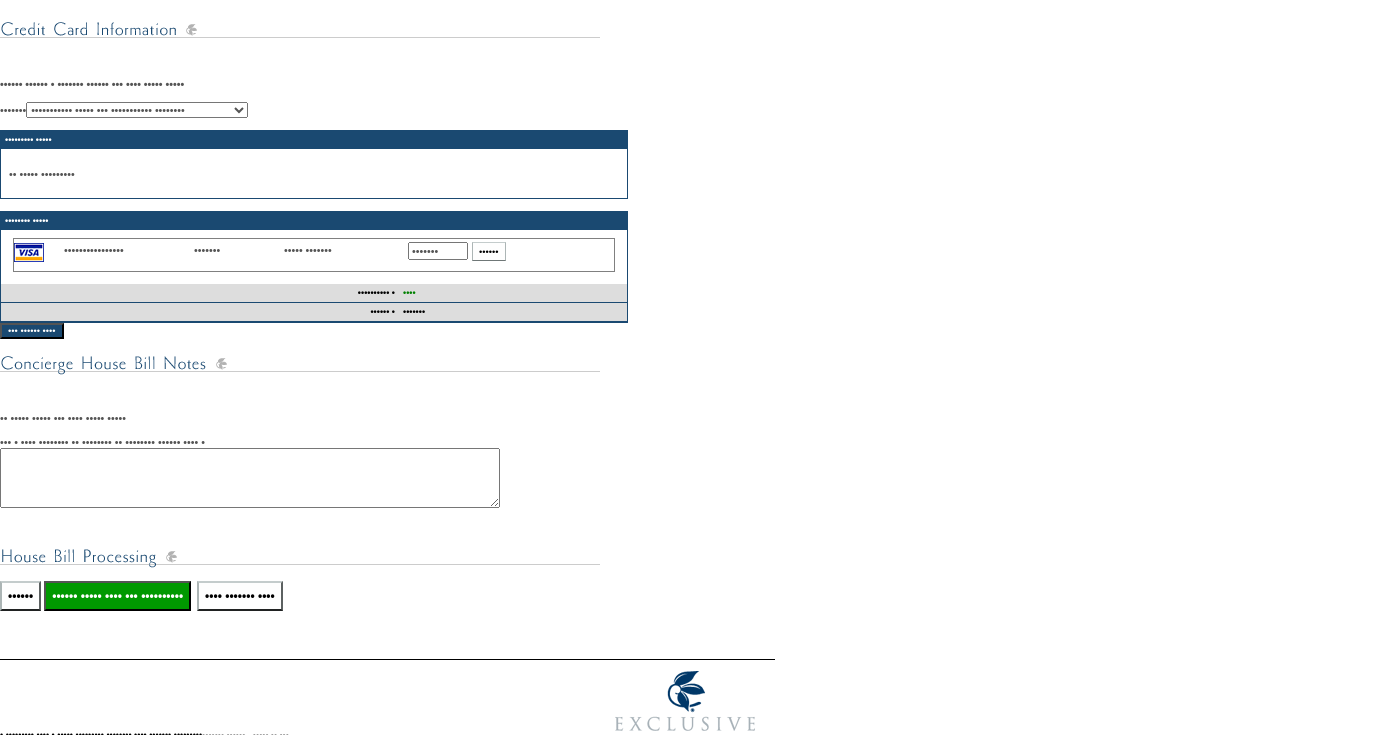 click on "•••••• ••••• •••• ••• ••••••••••" at bounding box center [117, 596] 